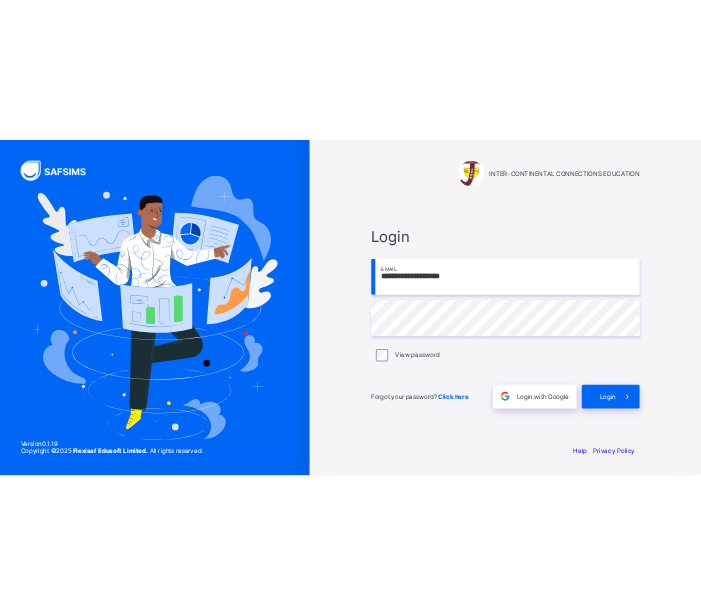 scroll, scrollTop: 0, scrollLeft: 0, axis: both 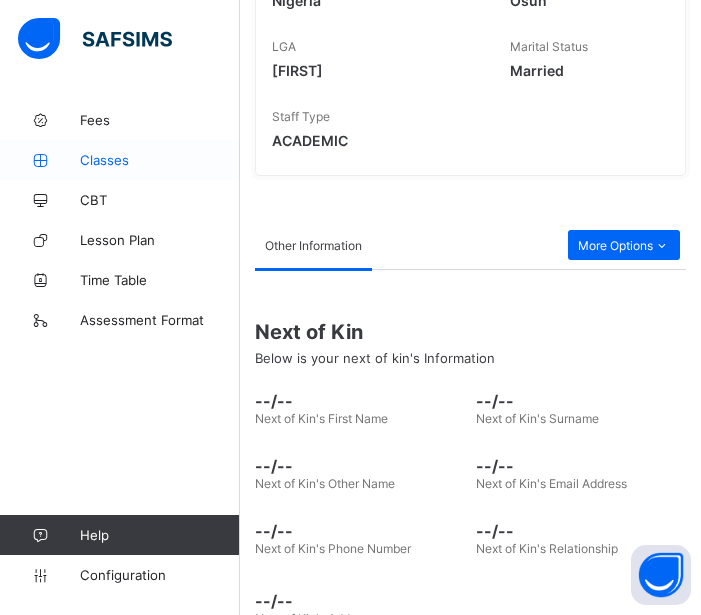 click on "Classes" at bounding box center (160, 160) 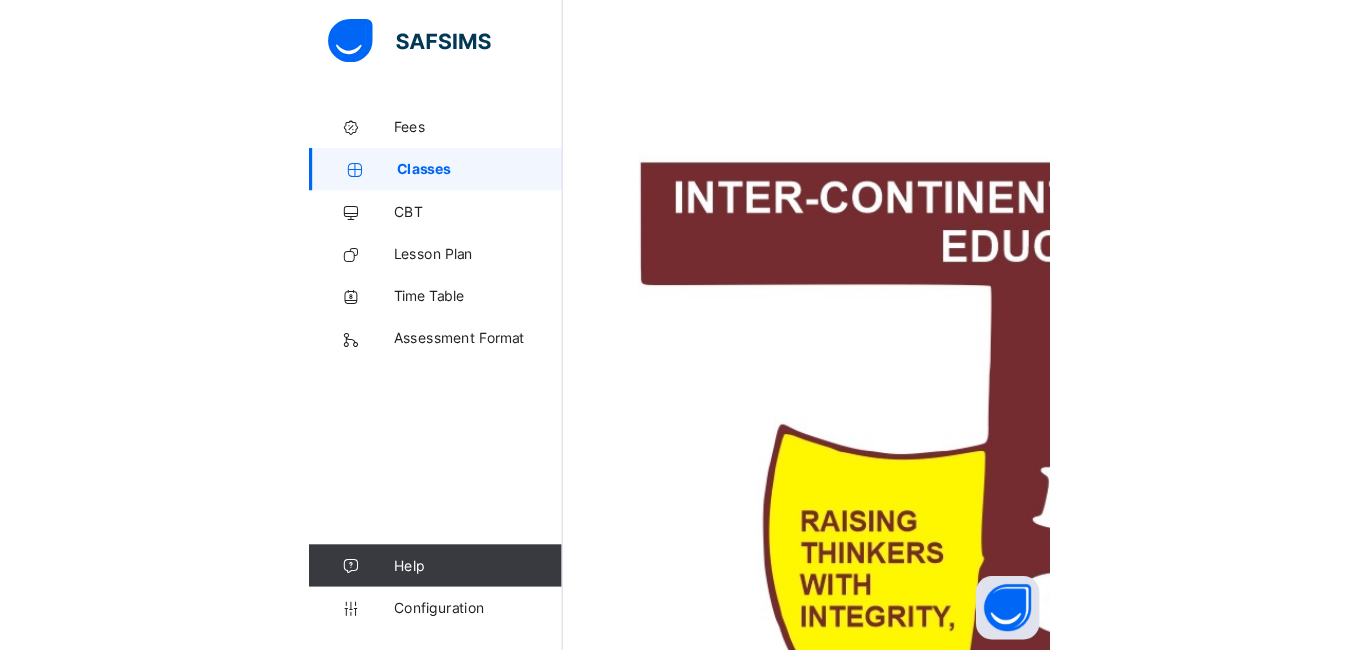 scroll, scrollTop: 0, scrollLeft: 0, axis: both 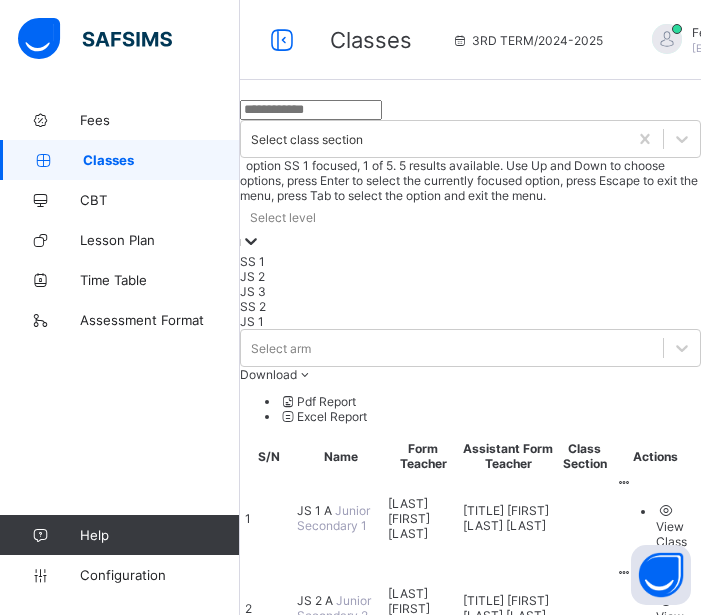click 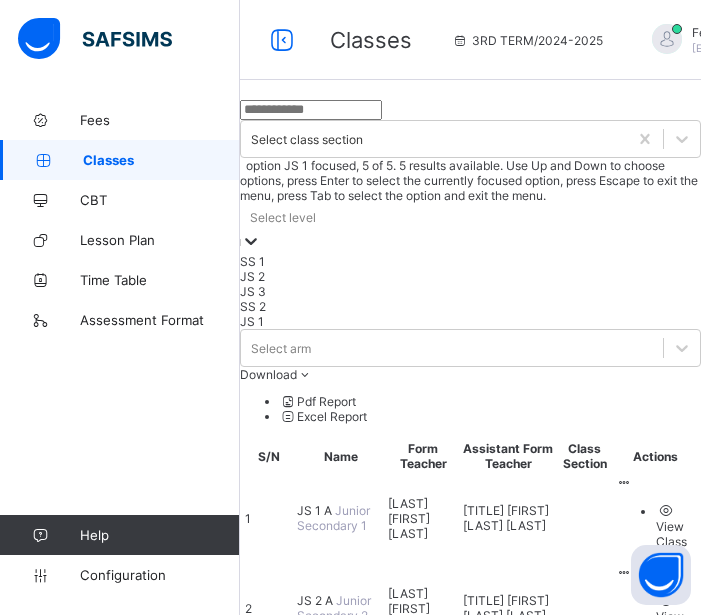 click on "JS 1" at bounding box center [470, 321] 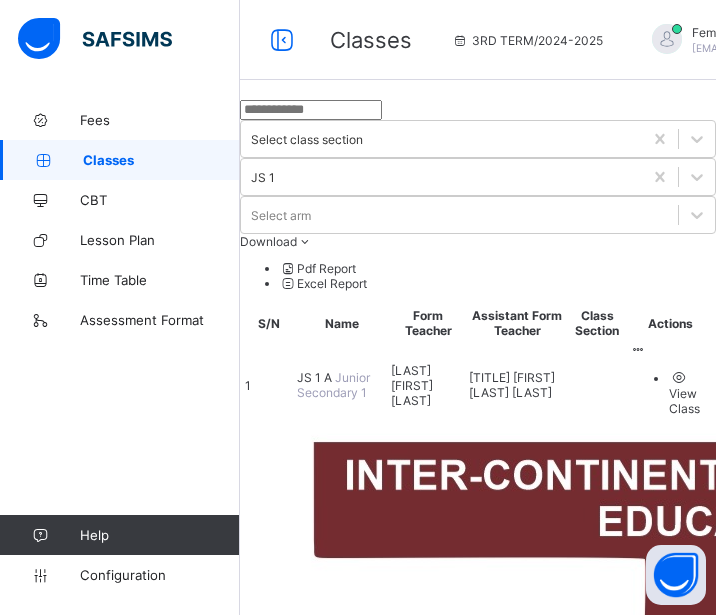 click at bounding box center (478, 110) 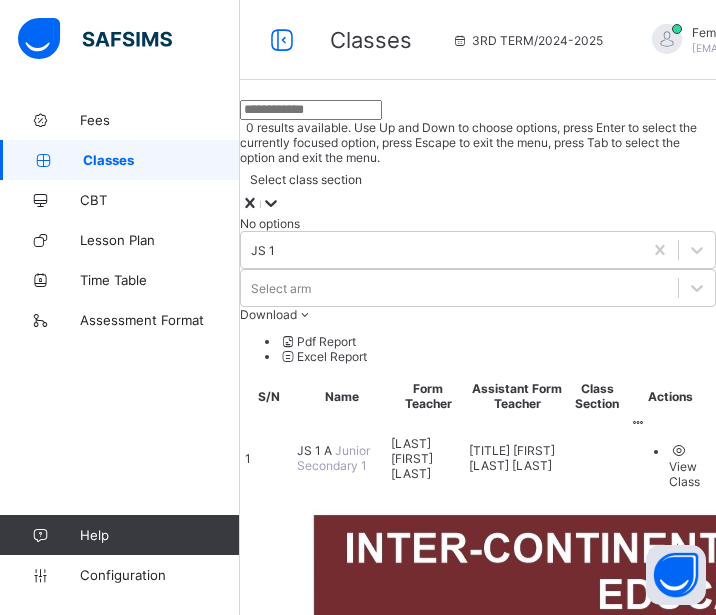 click 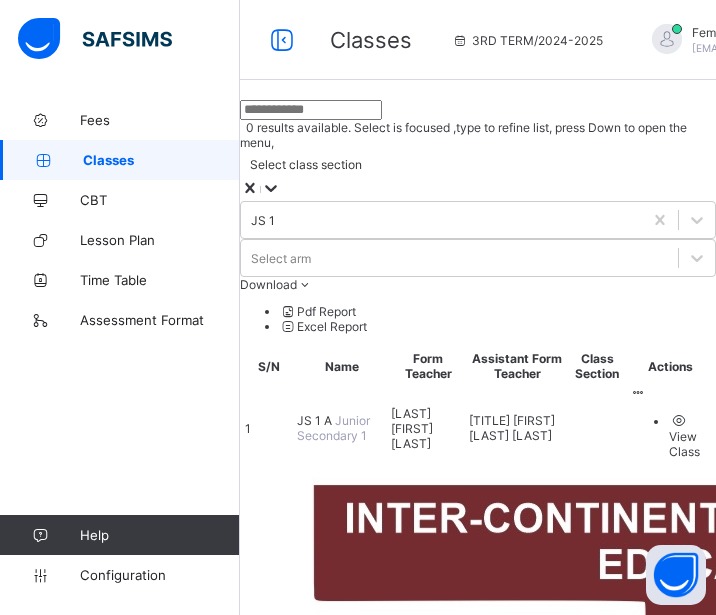 click 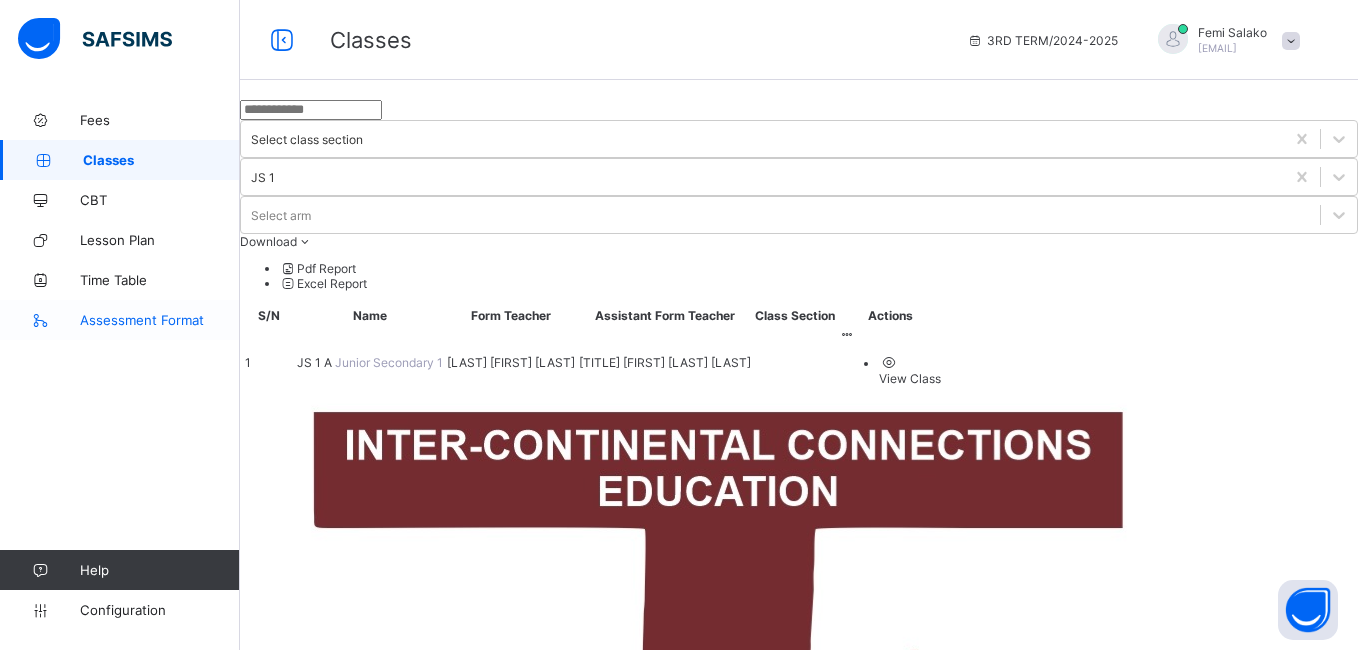 click on "Assessment Format" at bounding box center [160, 320] 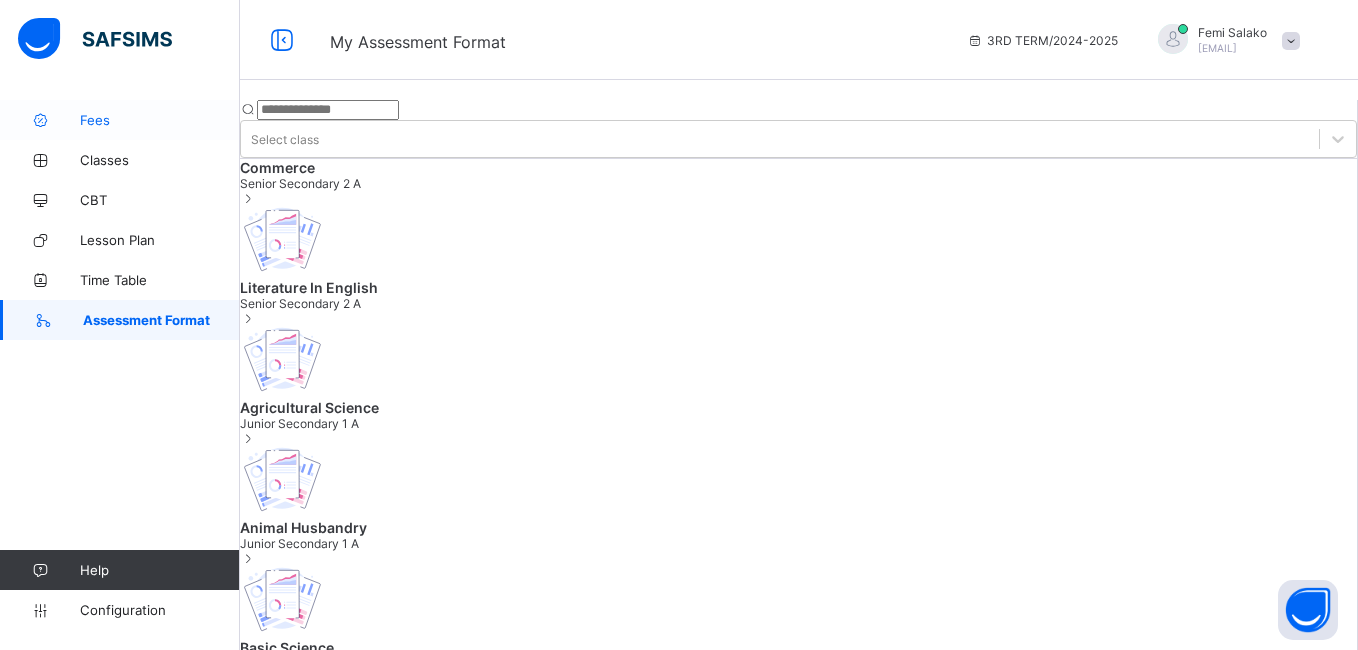 click on "Fees" at bounding box center (160, 120) 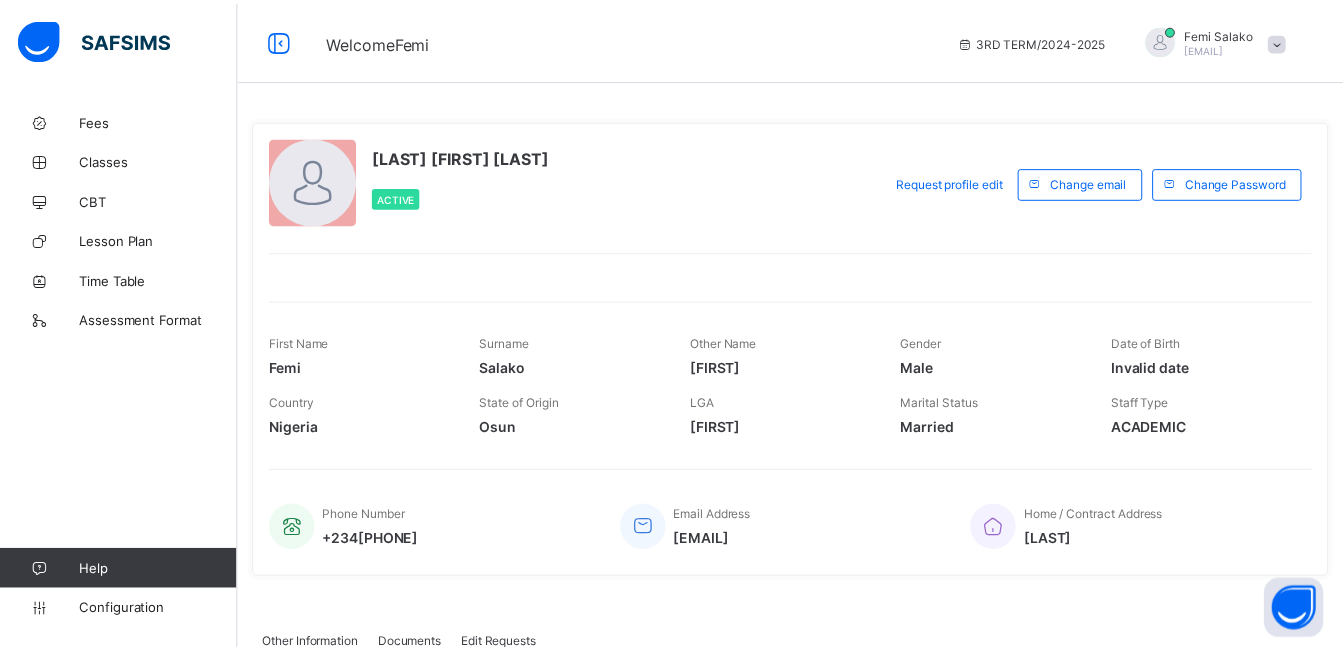scroll, scrollTop: 350, scrollLeft: 0, axis: vertical 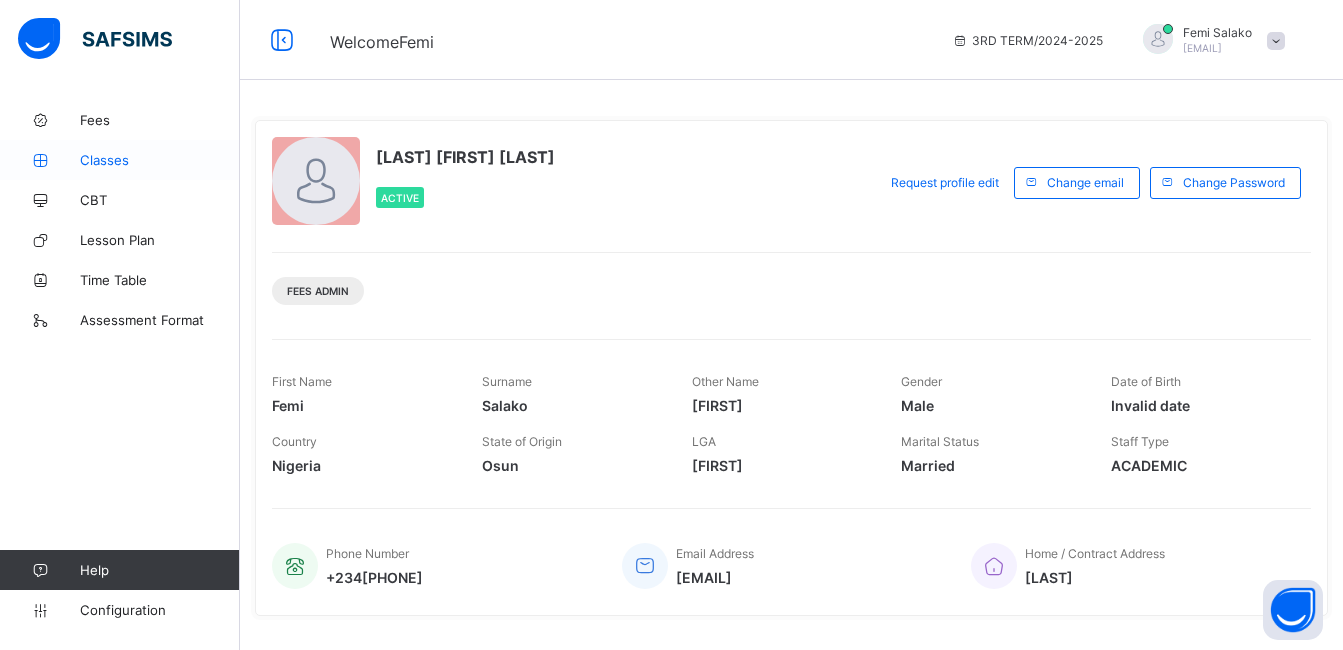 click on "Classes" at bounding box center (160, 160) 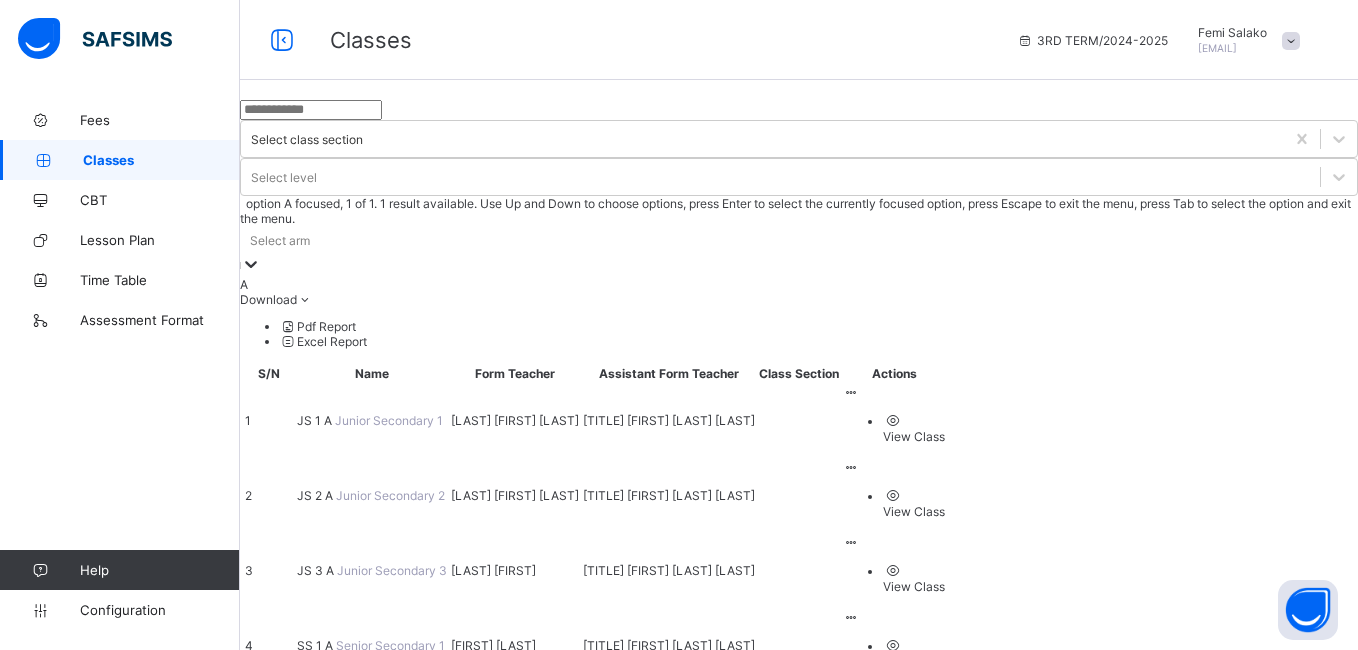 click 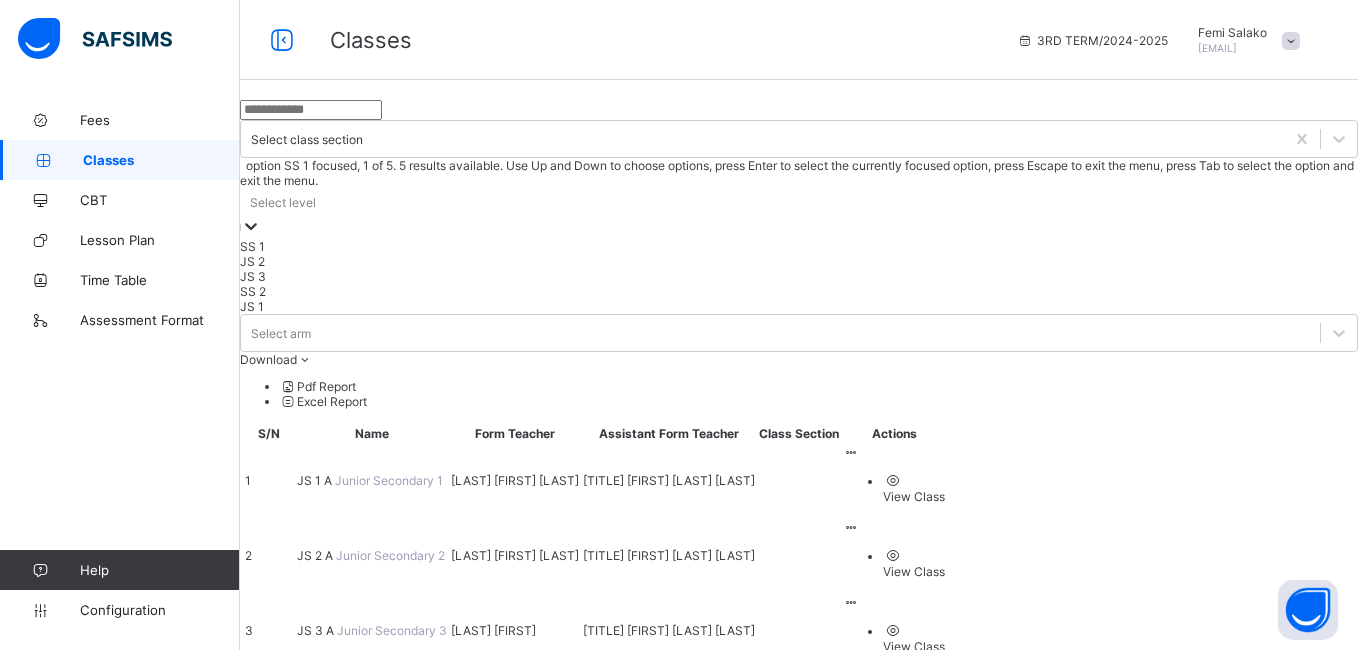 click 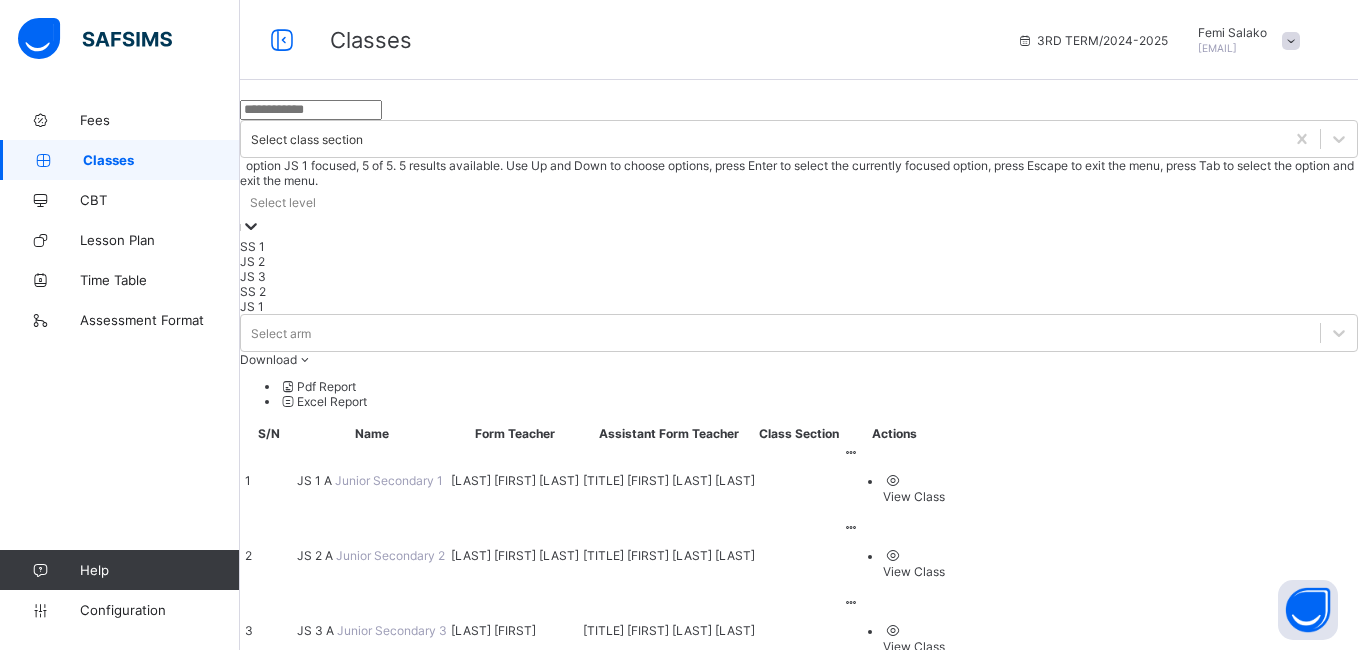 click on "JS 1" at bounding box center [799, 306] 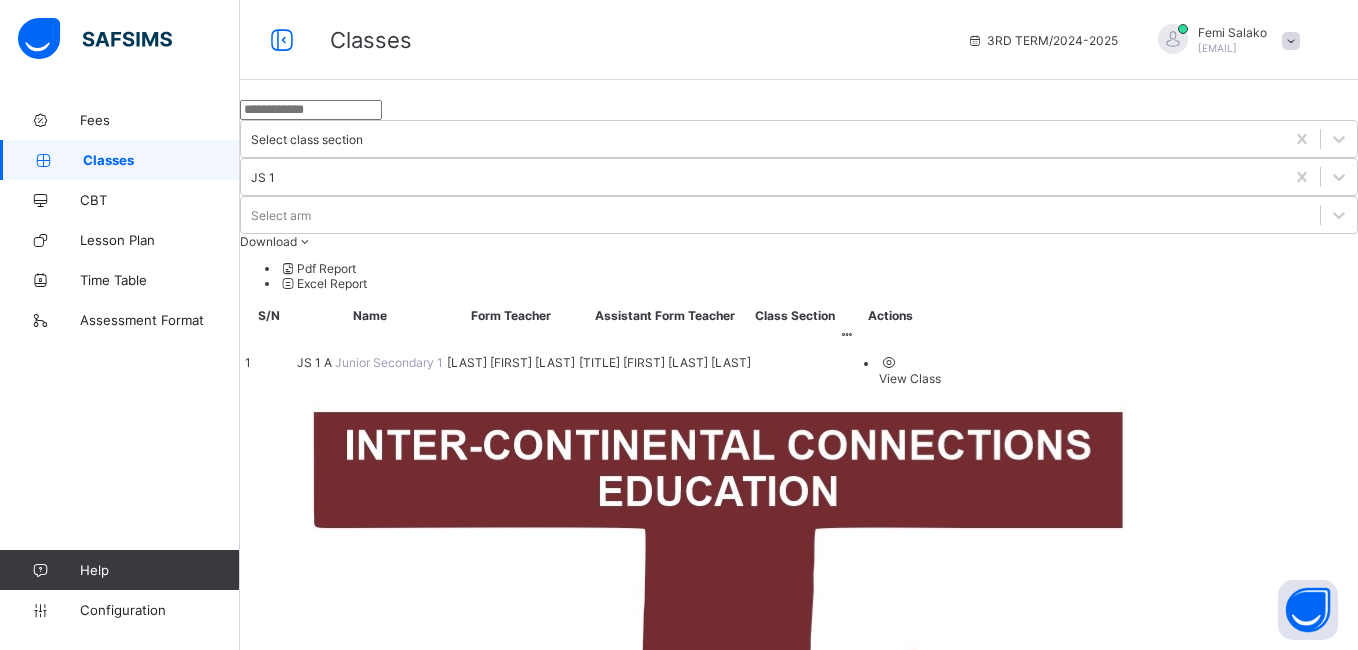 click on "View Class" at bounding box center [890, 370] 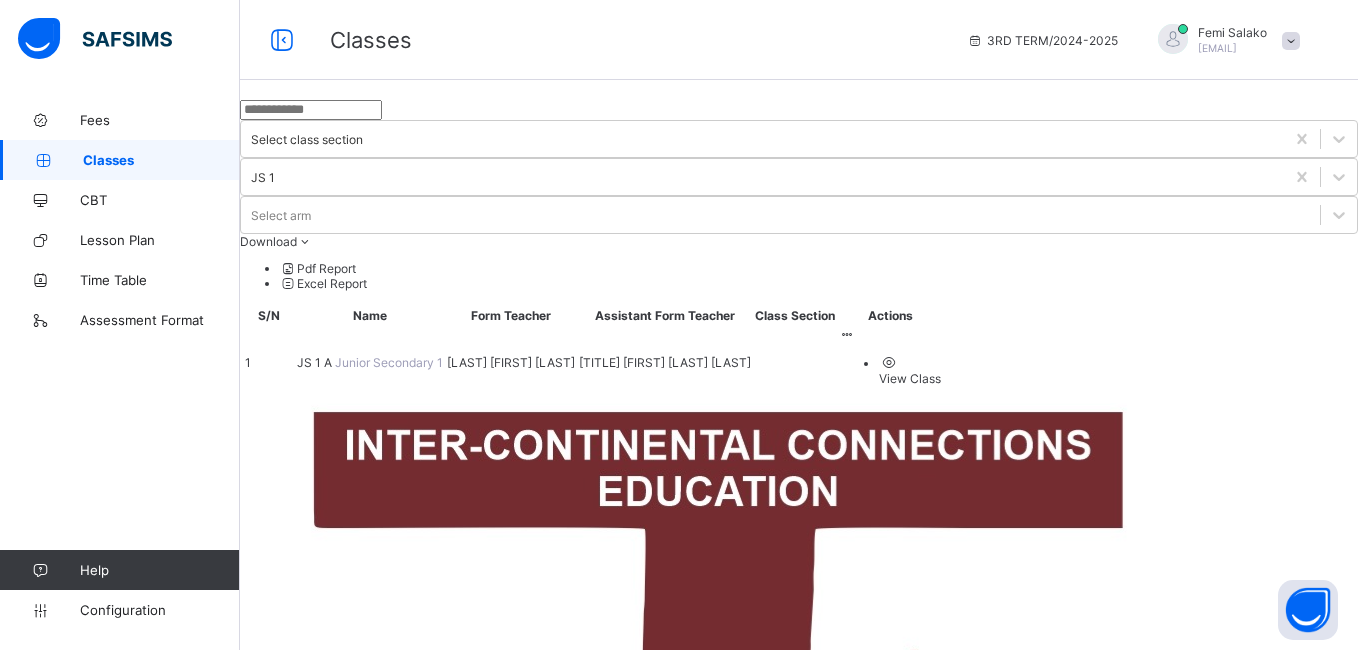 click on "View Class" at bounding box center [910, 378] 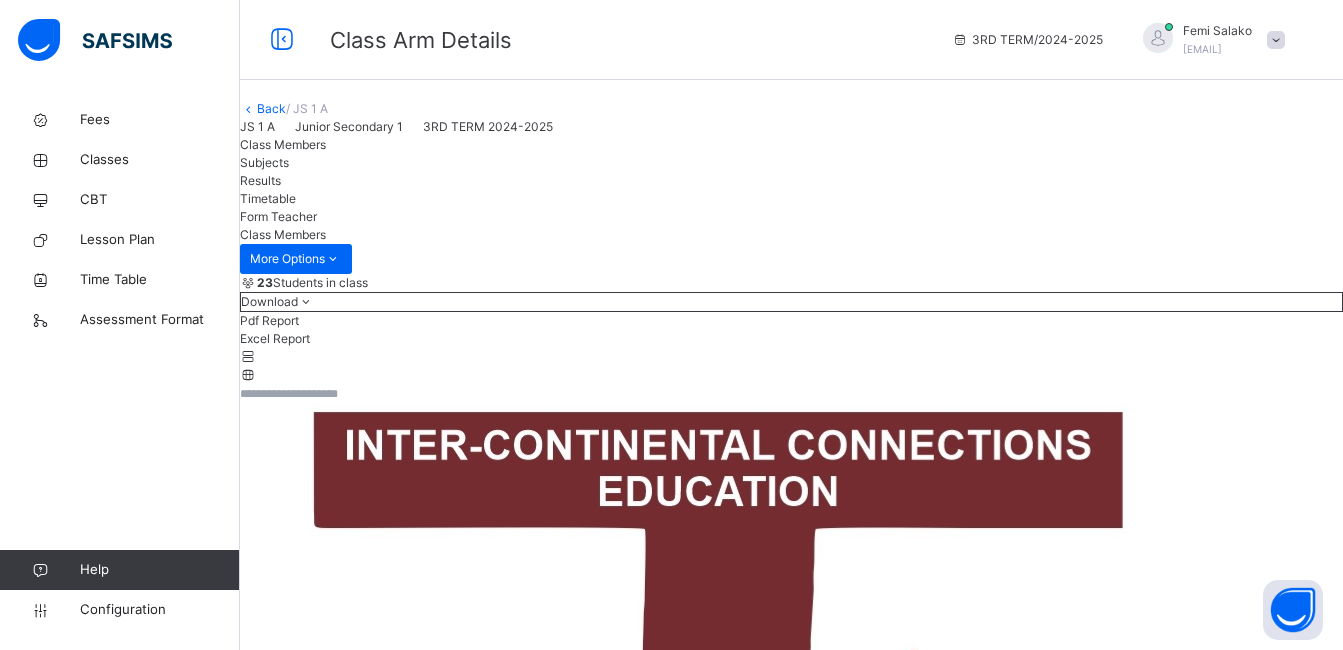 click on "option JS 3 focused, 3 of 5. 5 results available. Use Up and Down to choose options, press Enter to select the currently focused option, press Escape to exit the menu, press Tab to select the option and exit the menu.
[DATE], [TIME] Class Members Class: JS 1 A Total no. of Students: 23 Term: 3RD TERM Session: 2024-2025 S/NO Admission No. Last Name First Name Other Name 1 ICCE/STU/146 [FIRST] [LAST] [LAST] 2 ICCE/STU/169 [FIRST] [LAST] [LAST] 3 ICCE/STU/148 [LAST] [LAST] [LAST] 4 ICCE/STU/147 [LAST] [LAST] [LAST] 5 ICCE/STU/150 [FIRST] [LAST] [LAST] 6 ICCE/STU/149 [LAST] [FIRST] [LAST] 7 ICCE/STU/152 [LAST] [FIRST] [LAST] 8 ICCE/STU/165 [LAST] [FIRST] [LAST] 9 ICCE/STU/151 [FIRST] [LAST]-[LAST] [LAST] 10 ICCE/STU/172 [LAST] [FIRST] [LAST] 11 ICCE/STU/171 [LAST] [LAST] [LAST] 12 ICCE/STU/153 [LAST] [FIRST] [LAST] 13 ICCE/STU/154 [LAST] [FIRST] [LAST] 14 ICCE/STU/158 [LAST] [FIRST] [LAST] 15 ICCE/STU/160 [LAST] [FIRST] [LAST] 16 ICCE/STU/161 [LAST] [FIRST] [LAST] 17 ICCE/STU/170 [LAST] [FIRST] [LAST] 18 ICCE/STU/157 [LAST] [FIRST] [LAST] 19 ICCE/STU/159 20" at bounding box center [791, 2220] 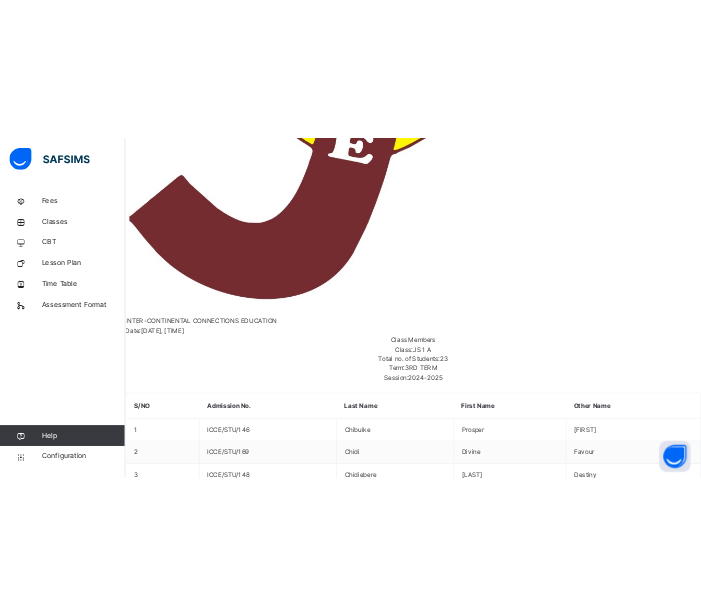 scroll, scrollTop: 998, scrollLeft: 0, axis: vertical 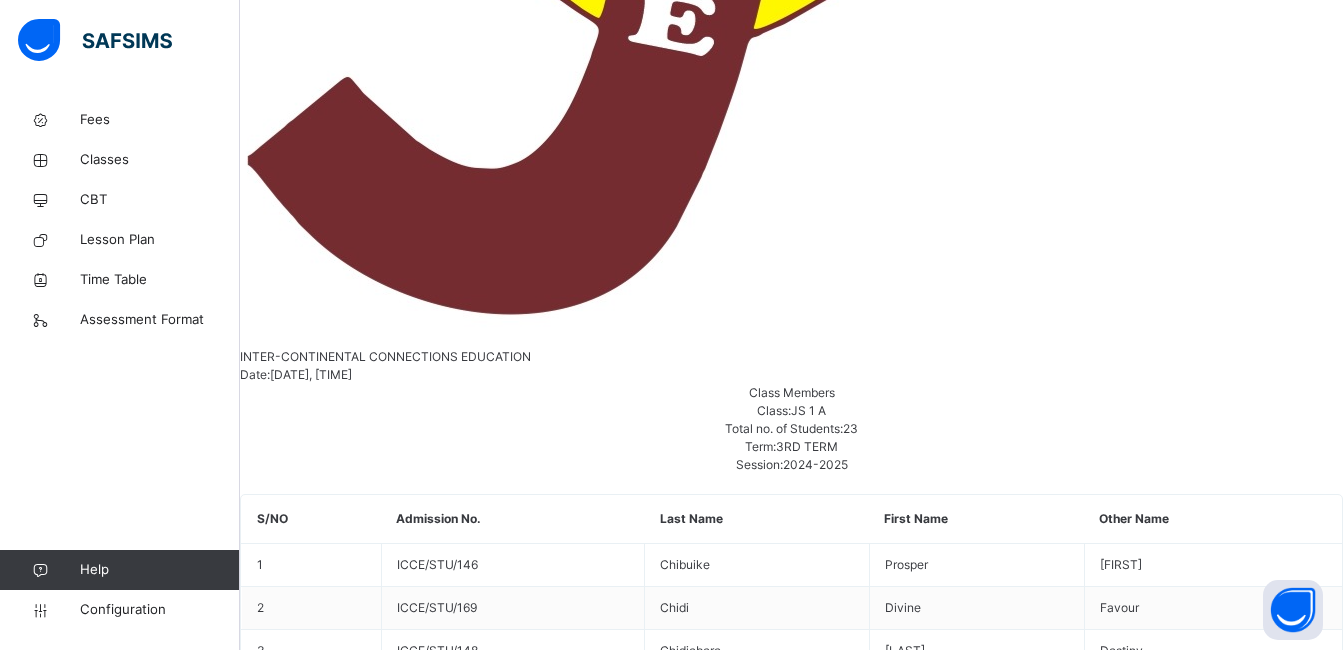 click on "Assess Students" at bounding box center (1302, 3834) 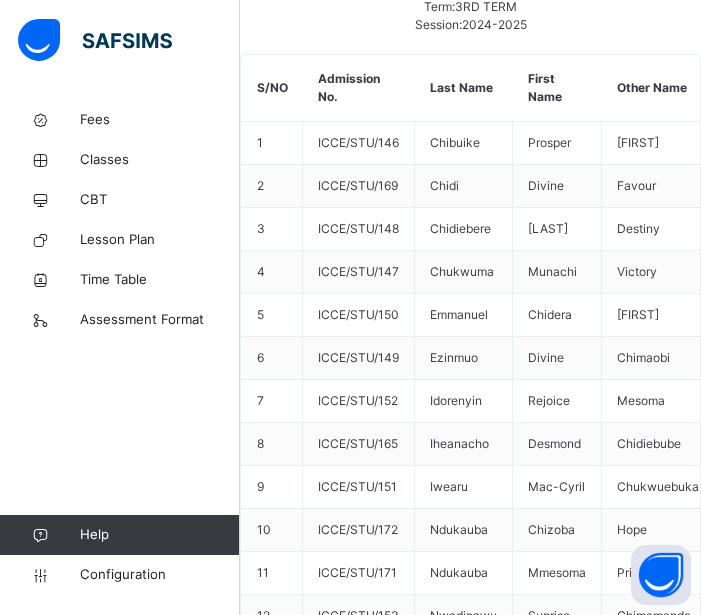 click at bounding box center (464, 6356) 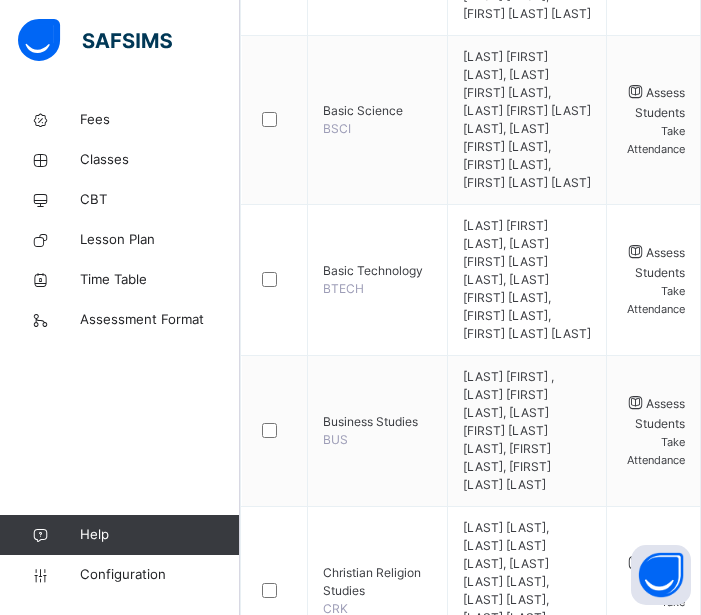 scroll, scrollTop: 712, scrollLeft: 0, axis: vertical 